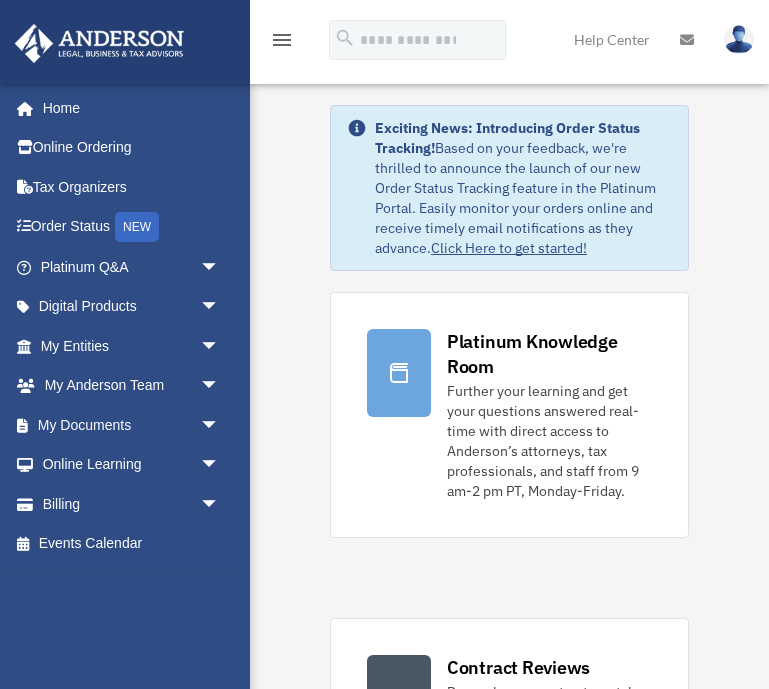 scroll, scrollTop: 0, scrollLeft: 0, axis: both 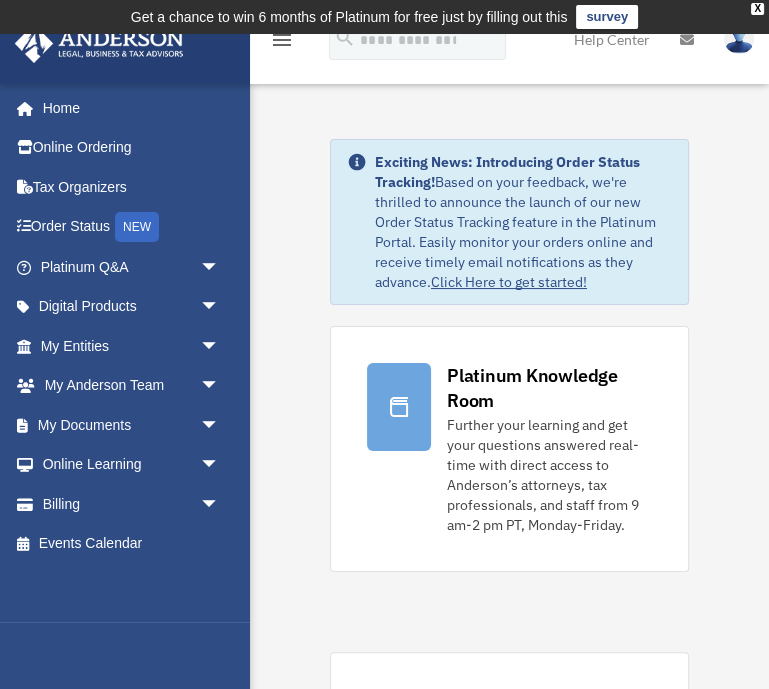 click on "arrow_drop_down" at bounding box center [220, 267] 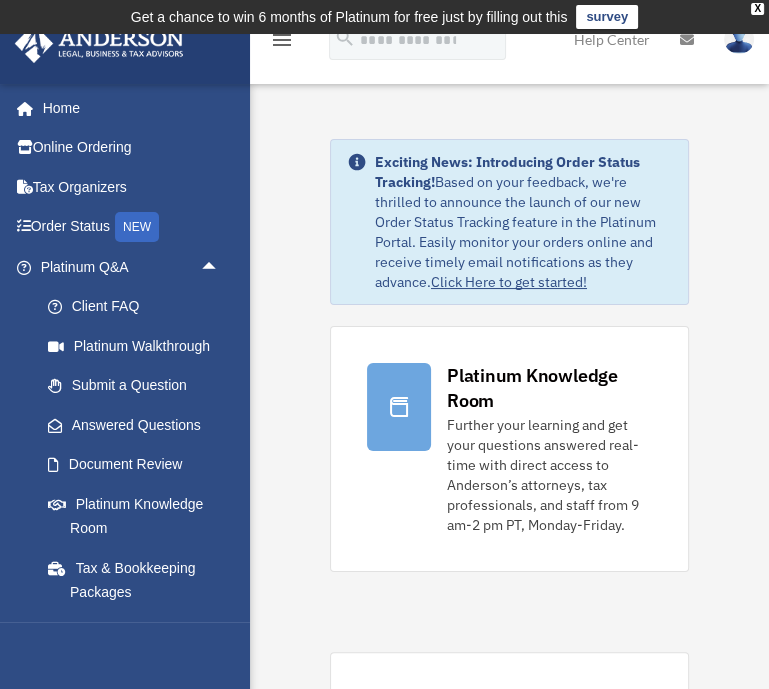 click on "Platinum Q&A arrow_drop_up" at bounding box center (132, 267) 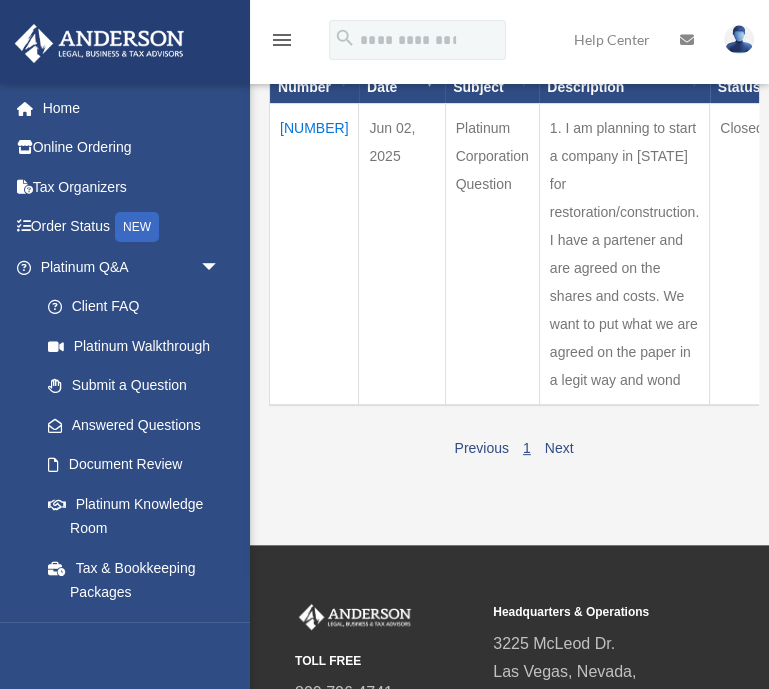 scroll, scrollTop: 313, scrollLeft: 0, axis: vertical 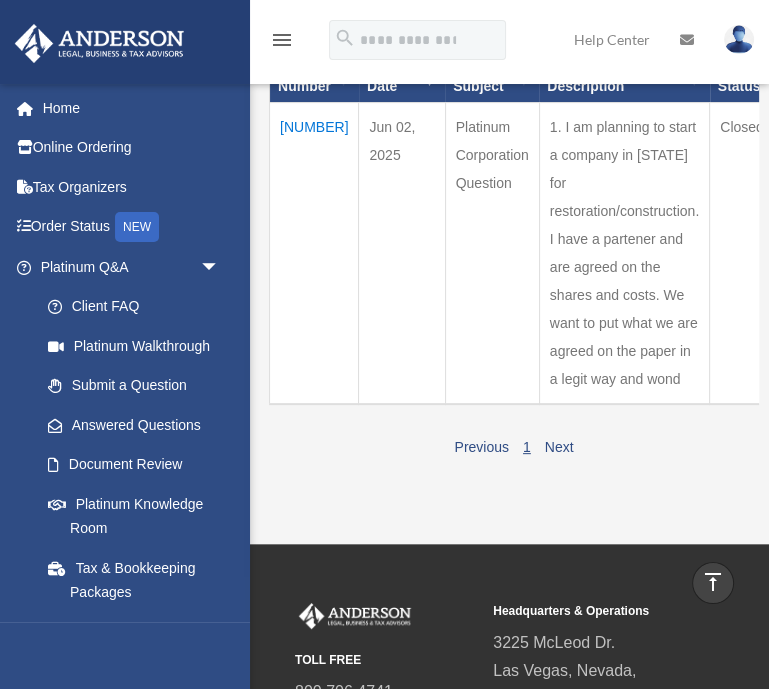 click on "Platinum Q&A arrow_drop_down" at bounding box center [127, 267] 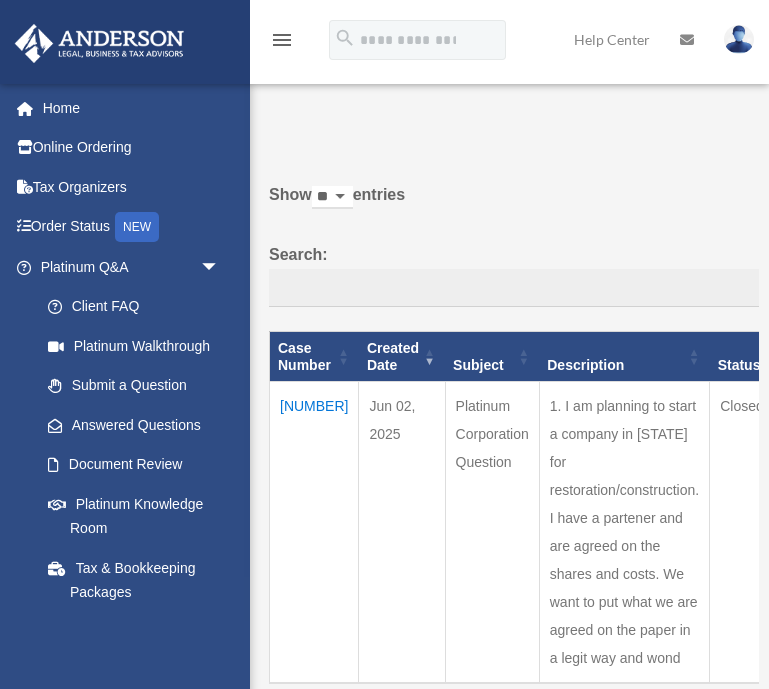 scroll, scrollTop: 0, scrollLeft: 0, axis: both 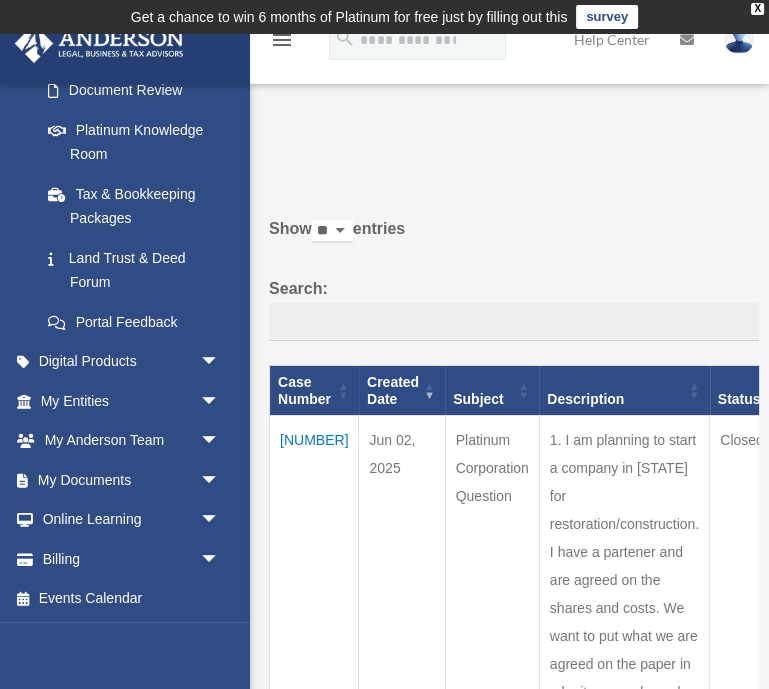 click on "arrow_drop_down" at bounding box center (220, 401) 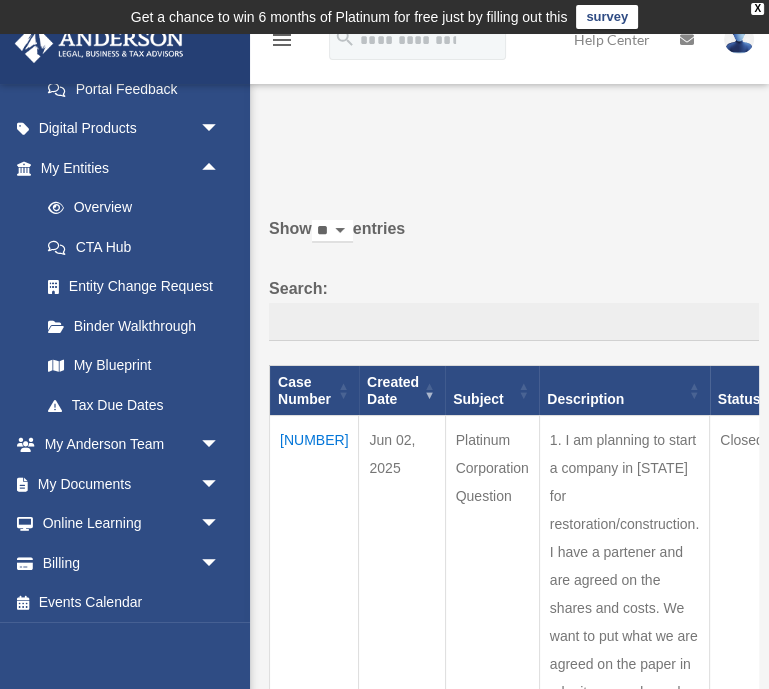 scroll, scrollTop: 611, scrollLeft: 0, axis: vertical 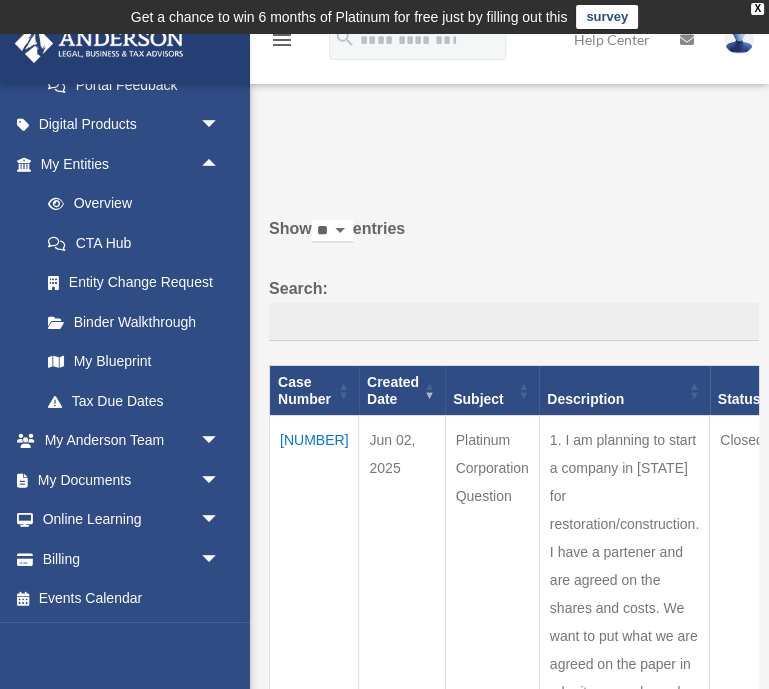 click on "arrow_drop_down" at bounding box center [220, 441] 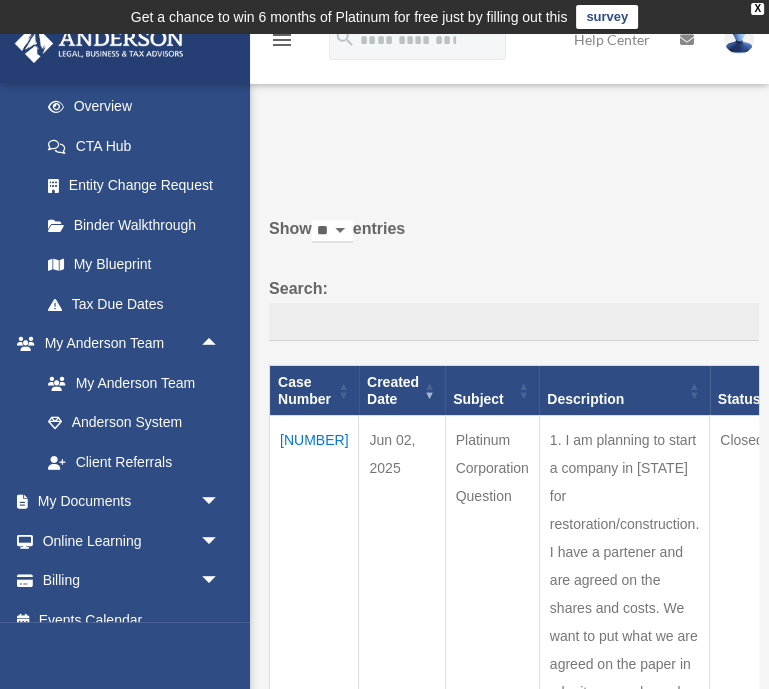 scroll, scrollTop: 729, scrollLeft: 0, axis: vertical 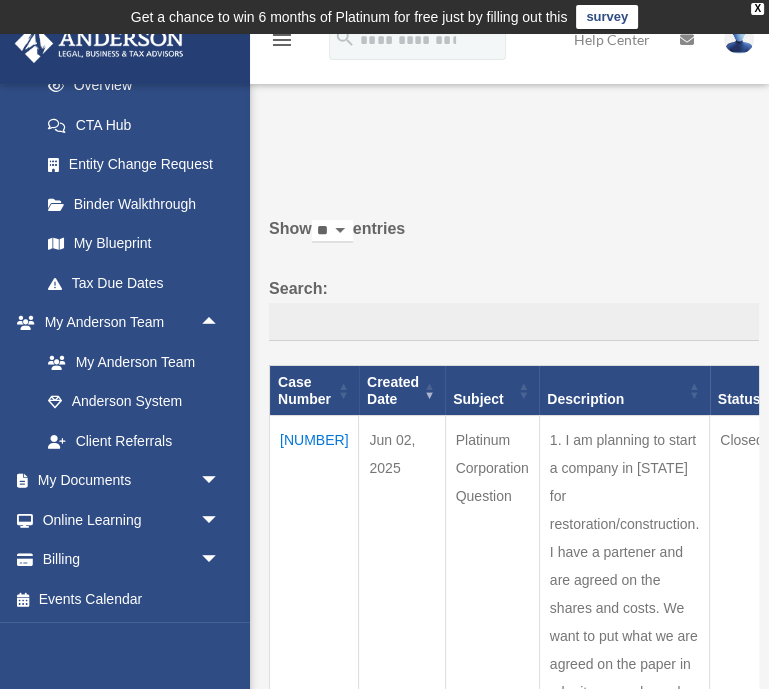 click on "arrow_drop_down" at bounding box center [220, 481] 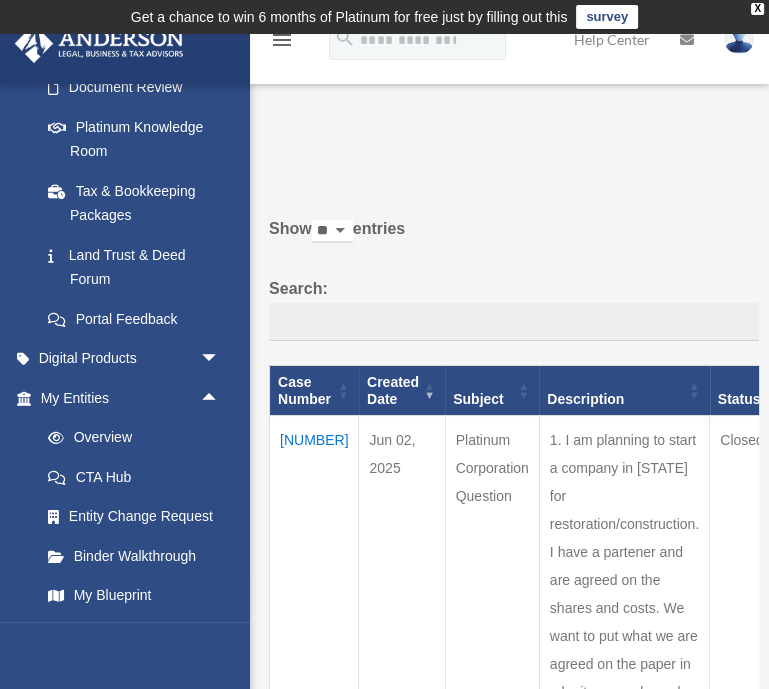 scroll, scrollTop: 378, scrollLeft: 0, axis: vertical 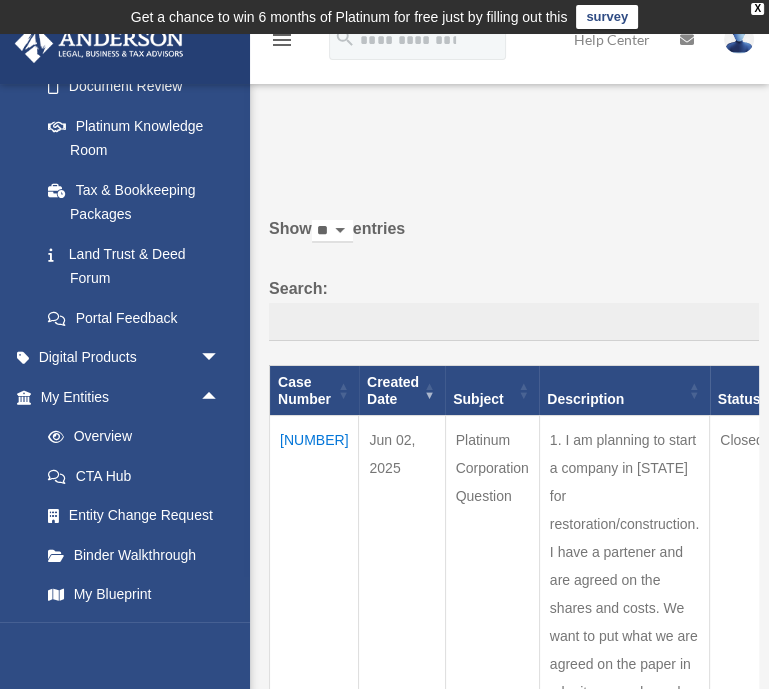 click on "Digital Products arrow_drop_down" at bounding box center (132, 358) 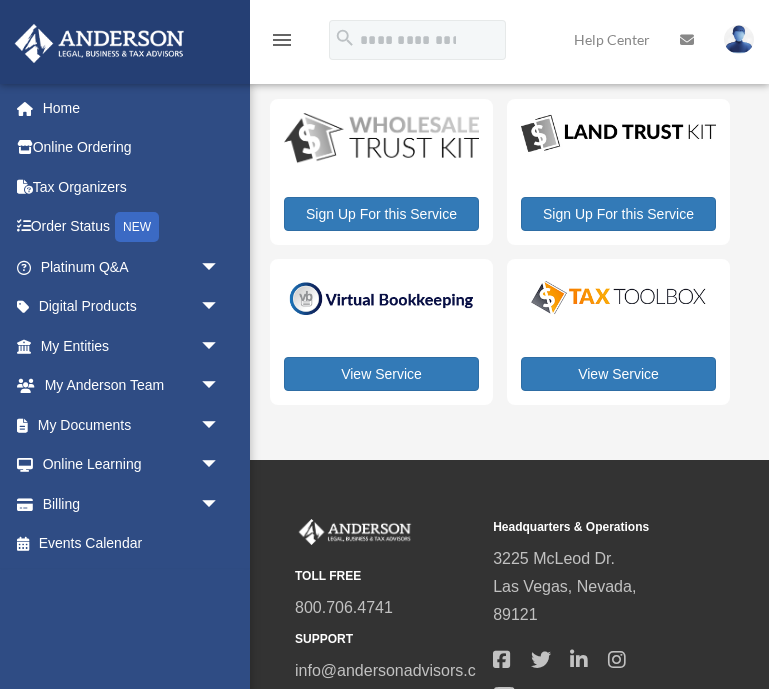 scroll, scrollTop: 0, scrollLeft: 0, axis: both 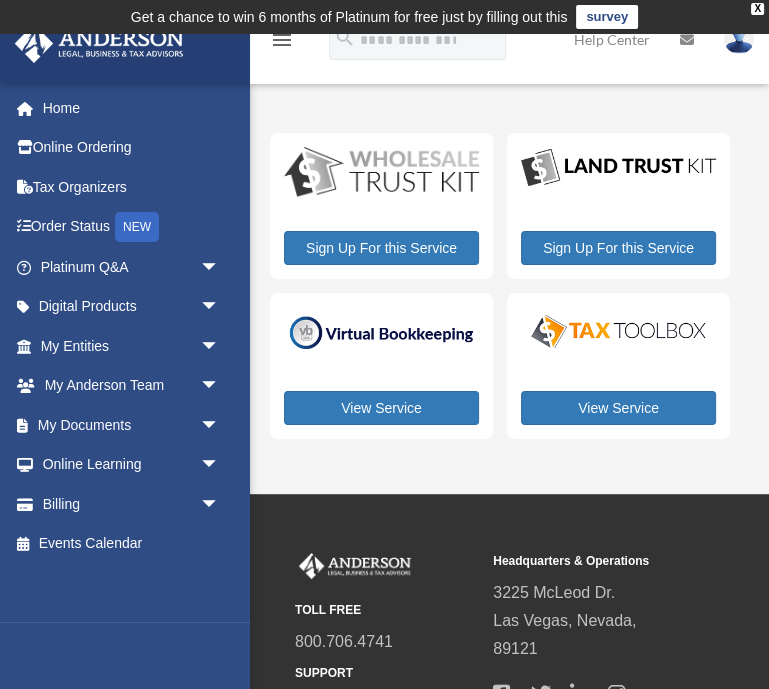 click on "arrow_drop_down" at bounding box center (220, 425) 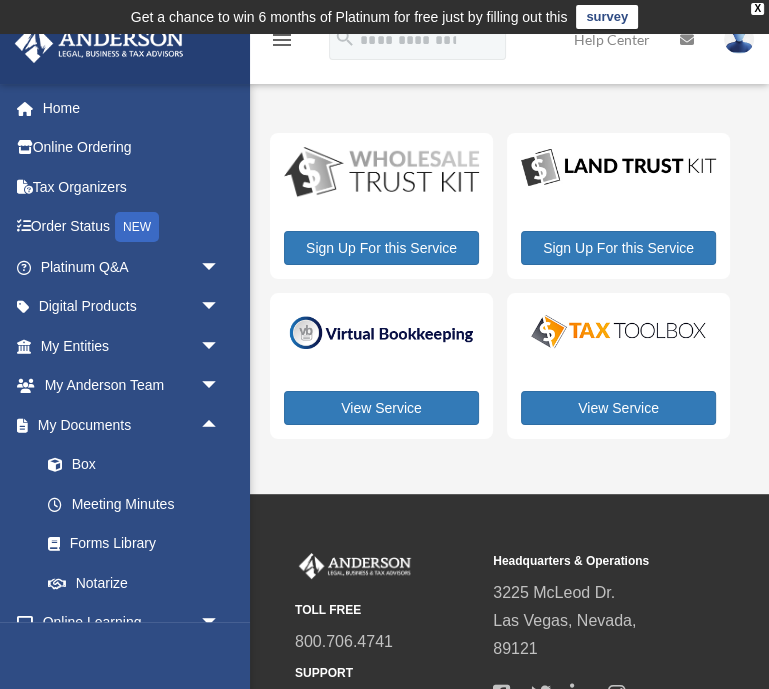 click on "Box" at bounding box center [139, 465] 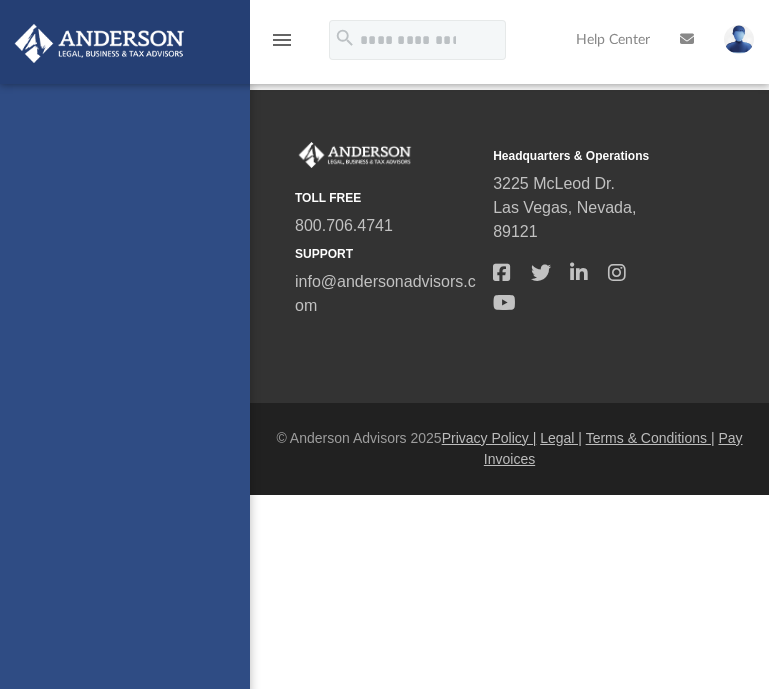 scroll, scrollTop: 0, scrollLeft: 0, axis: both 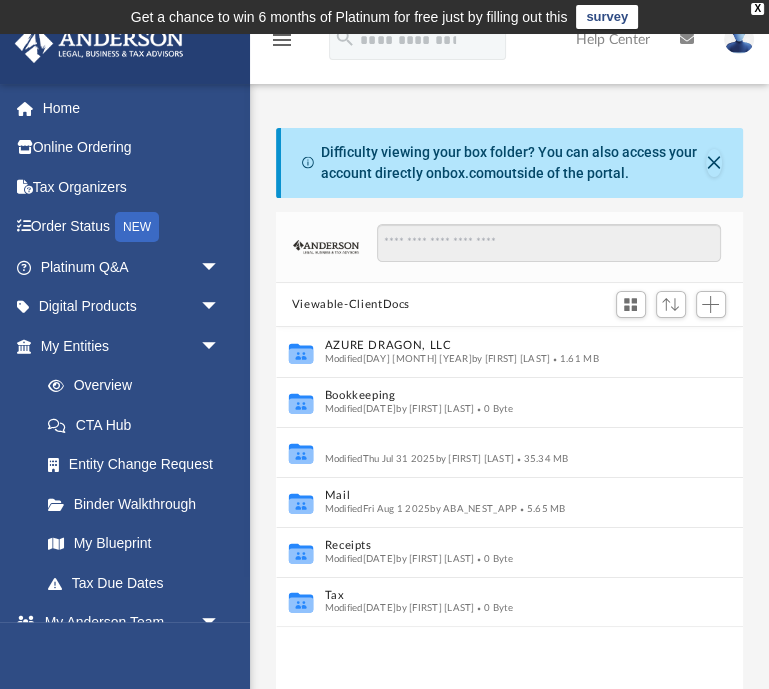 click on "Law" at bounding box center (495, 446) 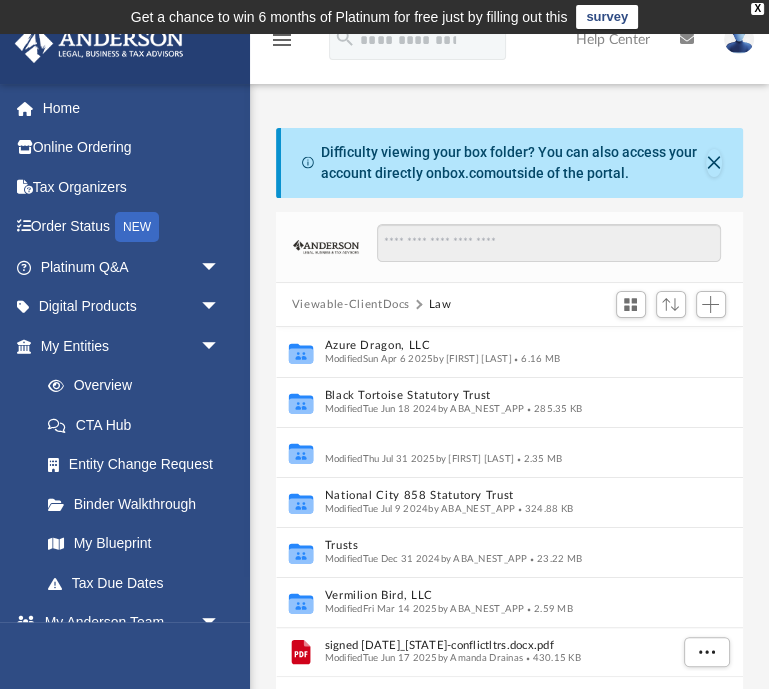 click on "Five Star Flood Response and Restoration, Inc." at bounding box center (495, 446) 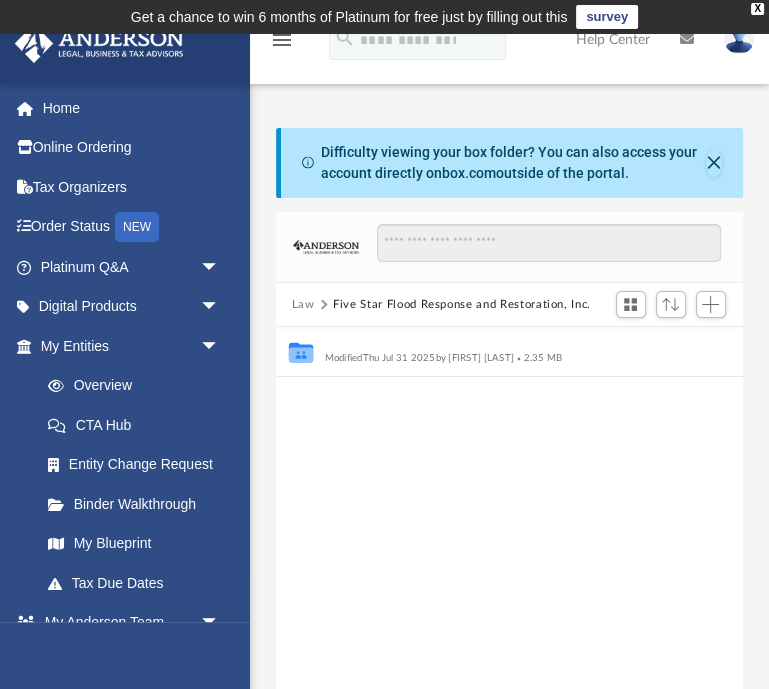 click on "Initial Docs" at bounding box center (495, 345) 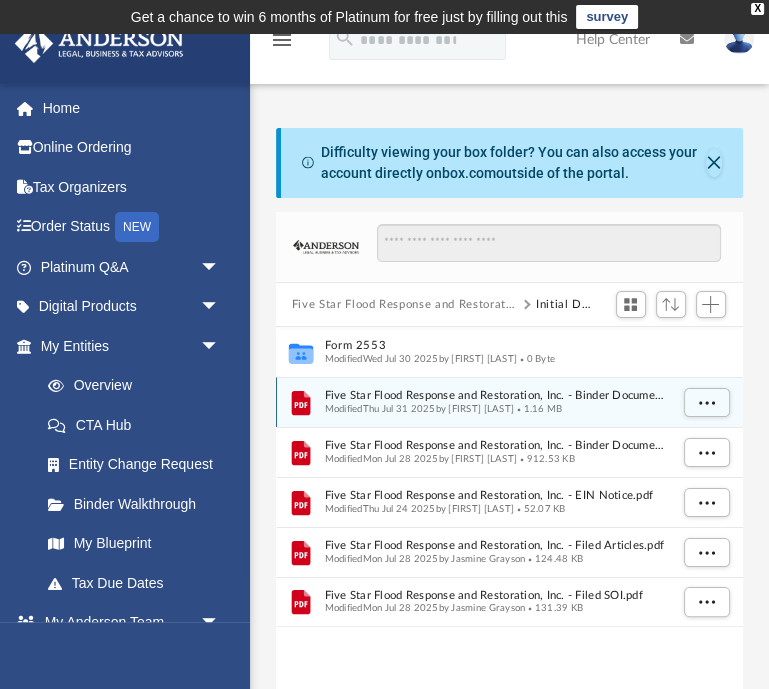 click on "Five Star Flood Response and Restoration, Inc. - Binder Documents - DocuSigned.pdf" at bounding box center [495, 396] 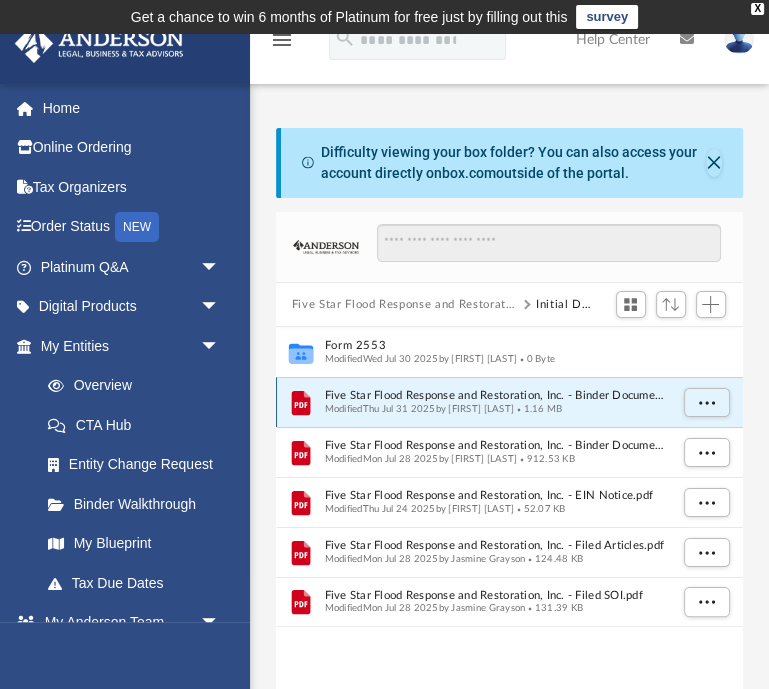 click on "Five Star Flood Response and Restoration, Inc. - Binder Documents - DocuSigned.pdf" at bounding box center (495, 396) 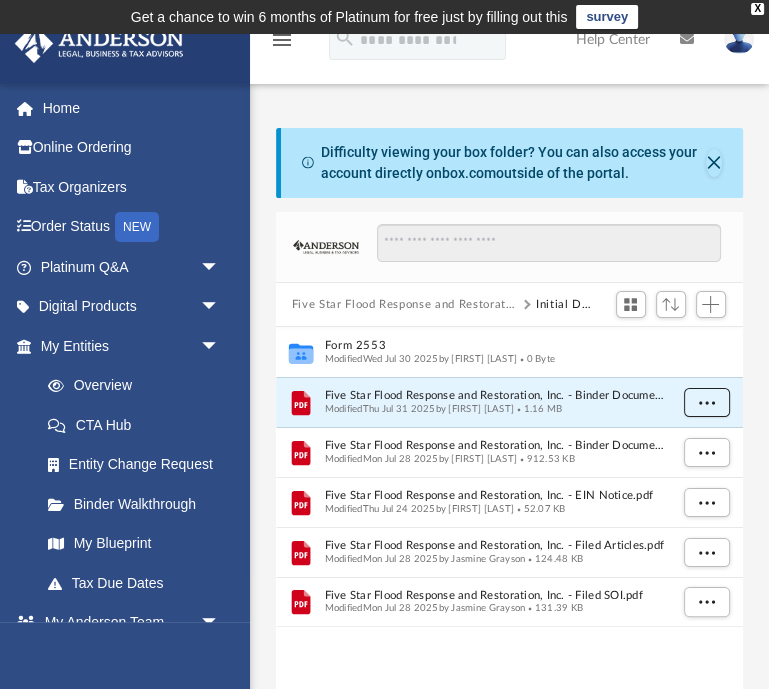 click at bounding box center [707, 402] 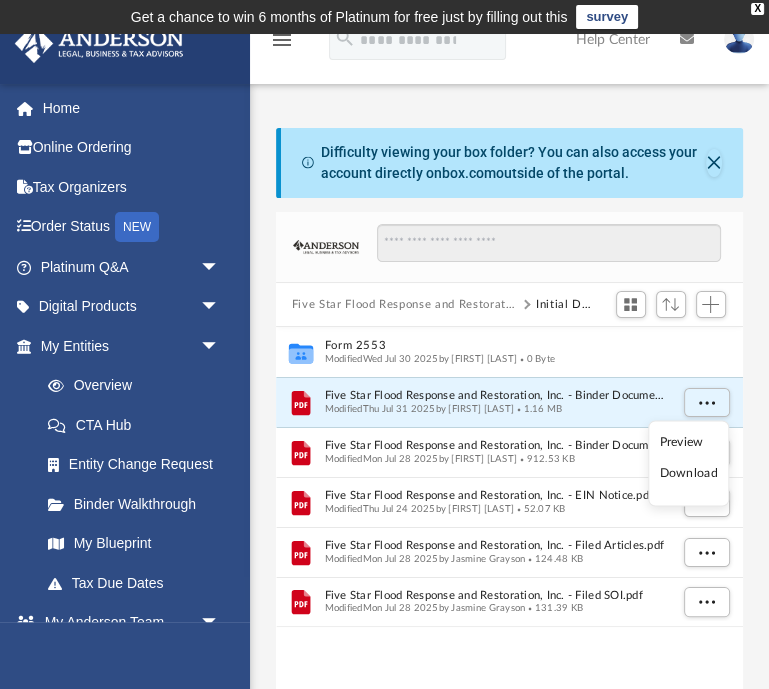 click on "Download" at bounding box center [689, 474] 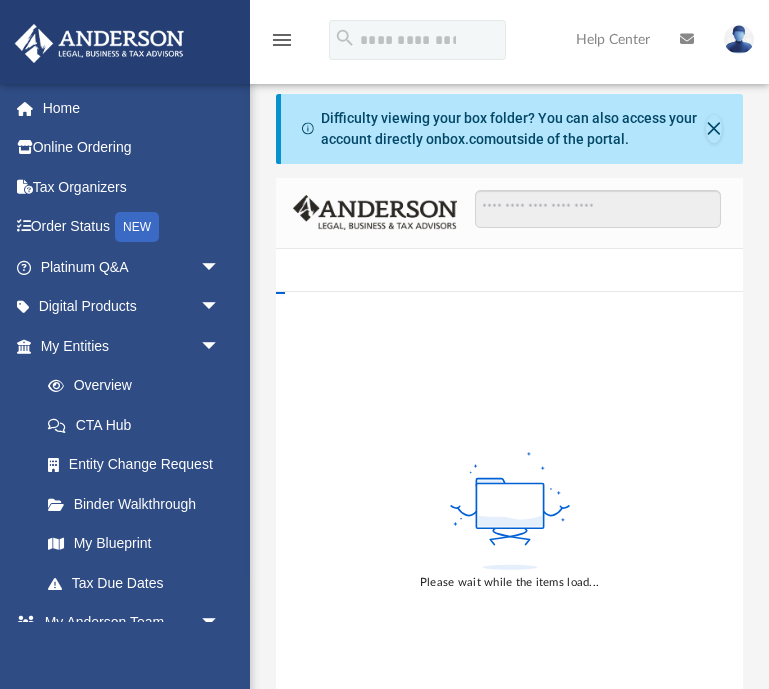 scroll, scrollTop: 0, scrollLeft: 0, axis: both 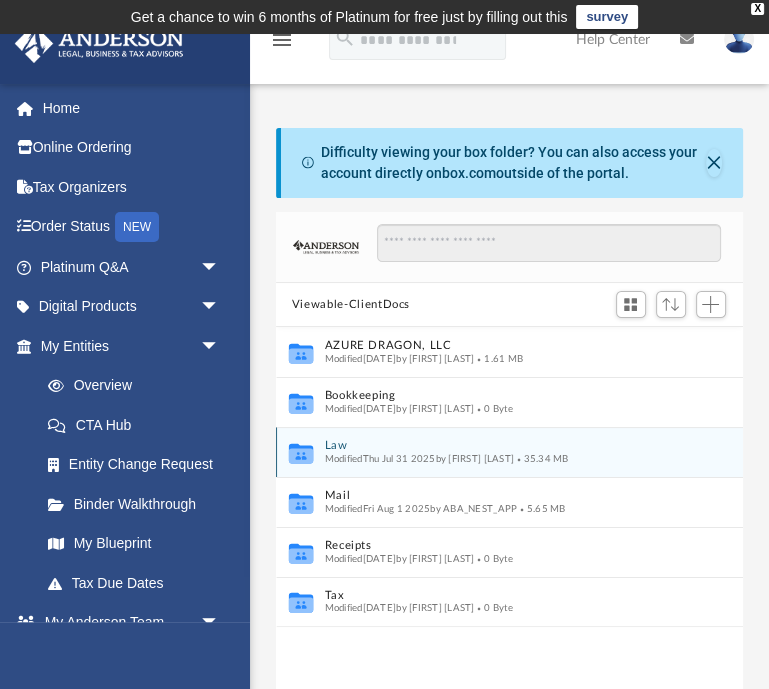 click on "Modified  [DATE]  by [FIRST] [LAST]" at bounding box center (419, 459) 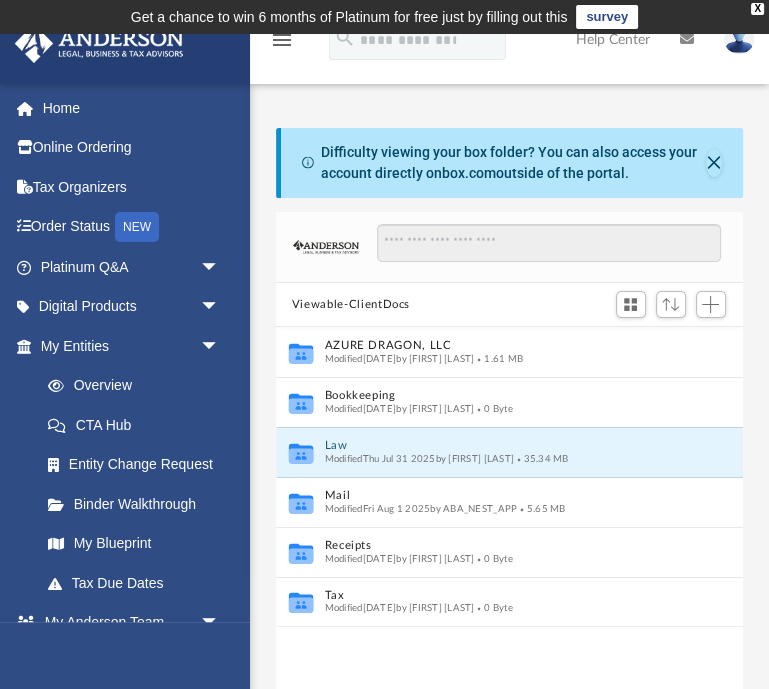 click on "Law" at bounding box center [495, 446] 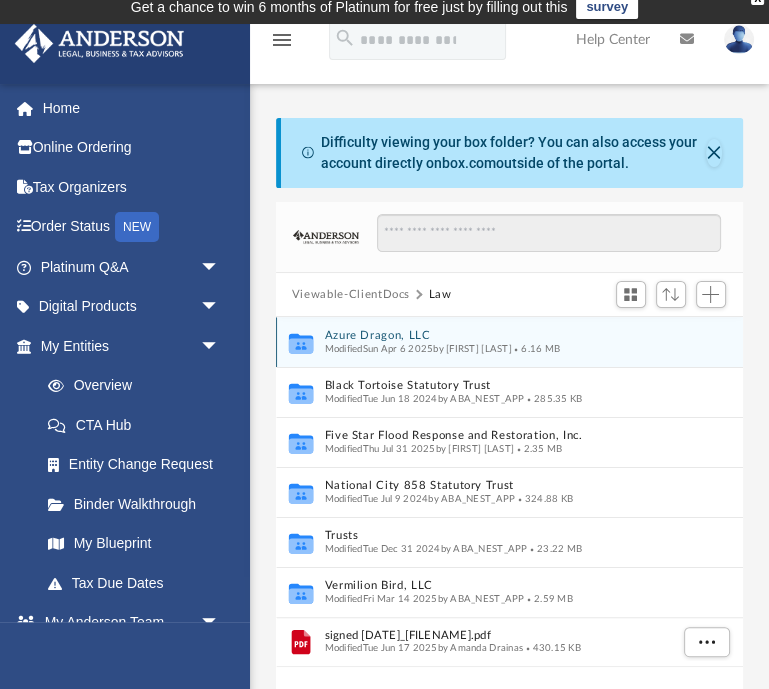 scroll, scrollTop: 14, scrollLeft: 0, axis: vertical 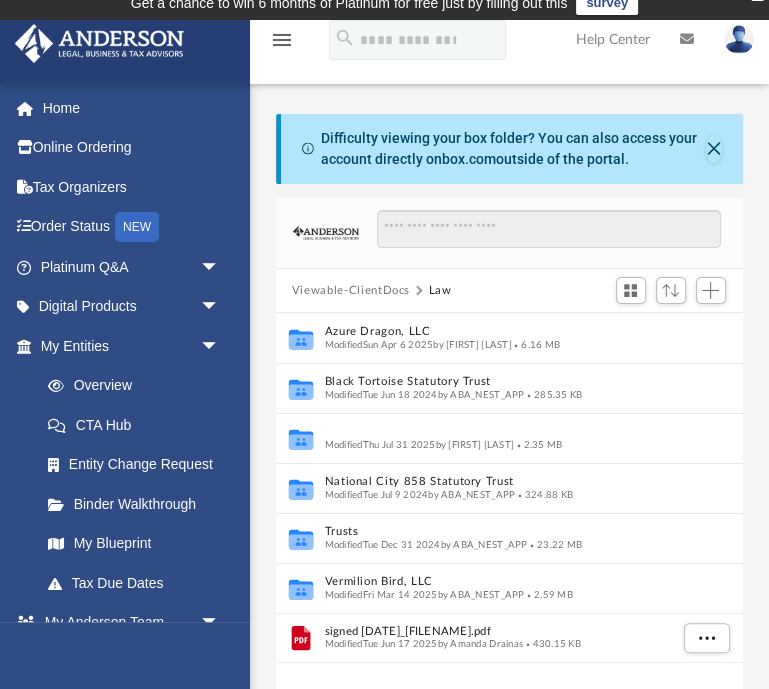 click on "Five Star Flood Response and Restoration, Inc." at bounding box center (495, 432) 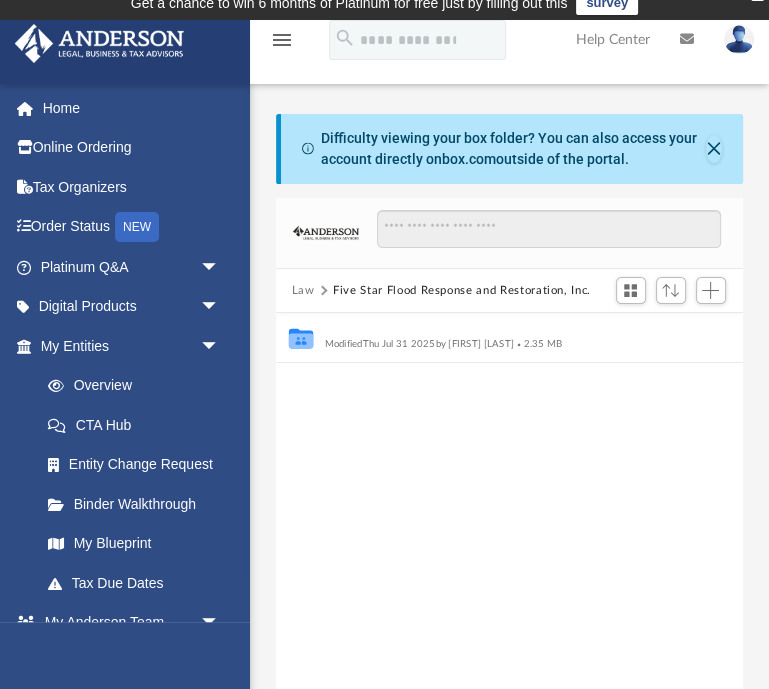 click on "Initial Docs" at bounding box center (495, 331) 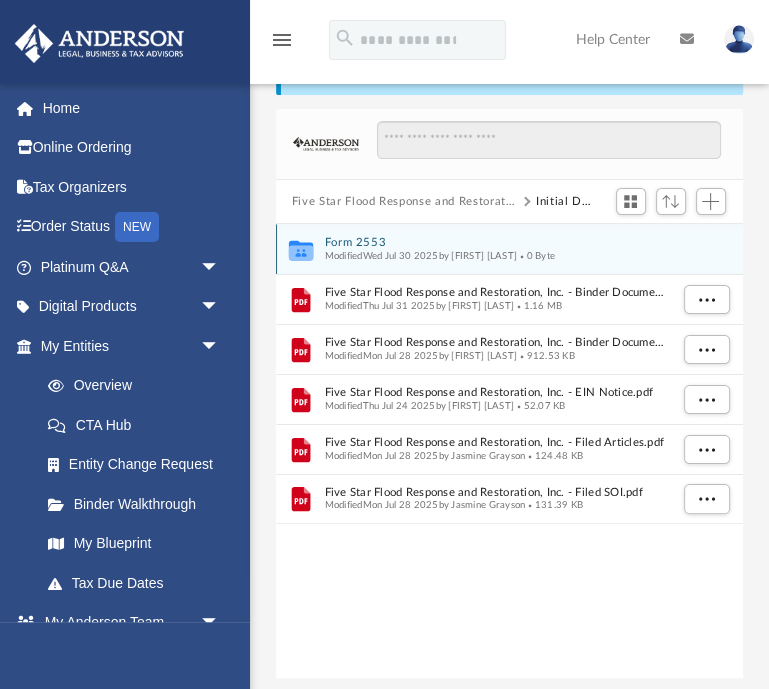 scroll, scrollTop: 121, scrollLeft: 0, axis: vertical 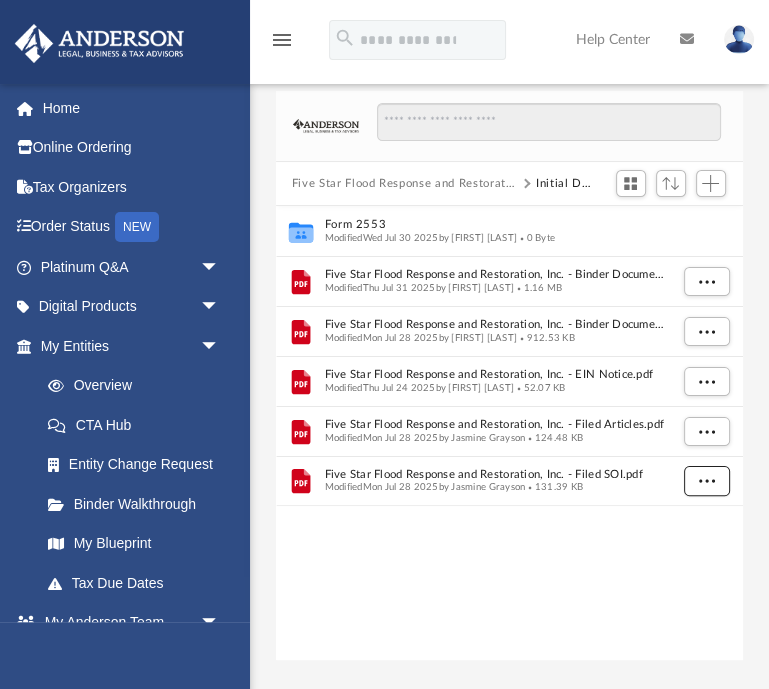click at bounding box center (707, 480) 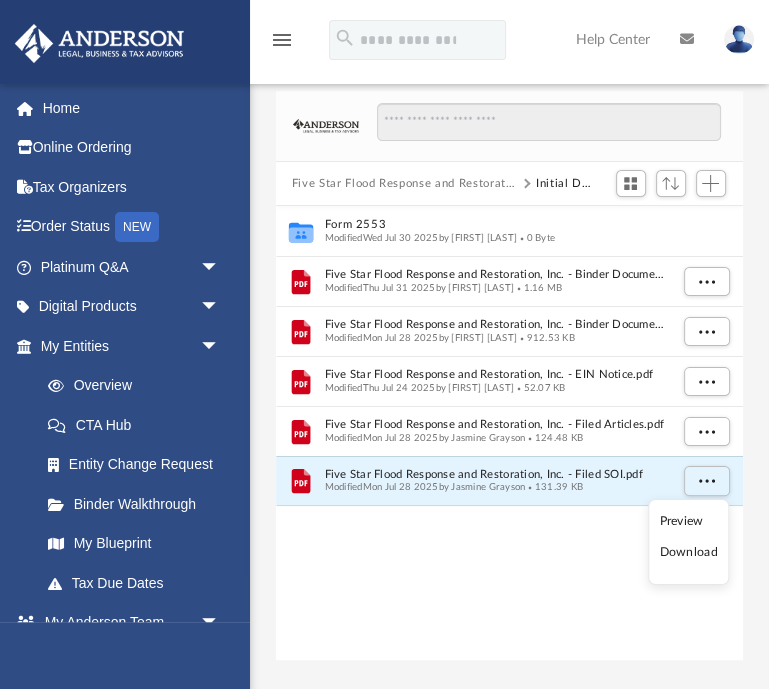 click on "Download" at bounding box center (689, 552) 